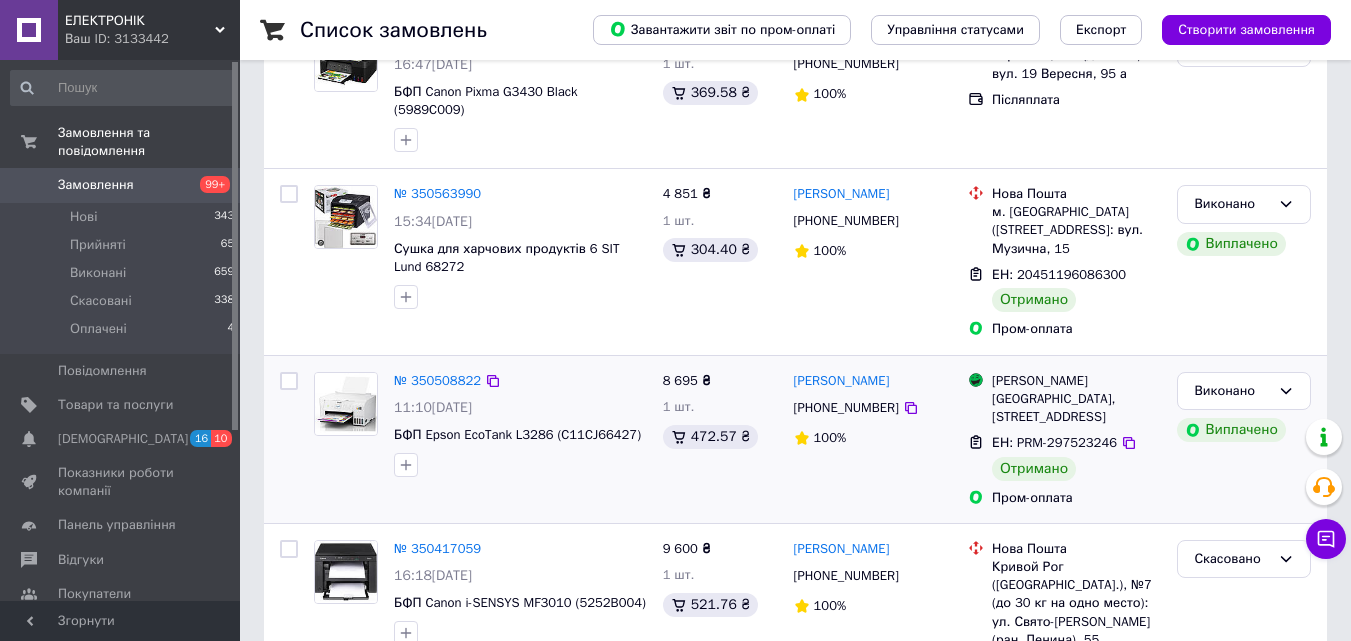 scroll, scrollTop: 700, scrollLeft: 0, axis: vertical 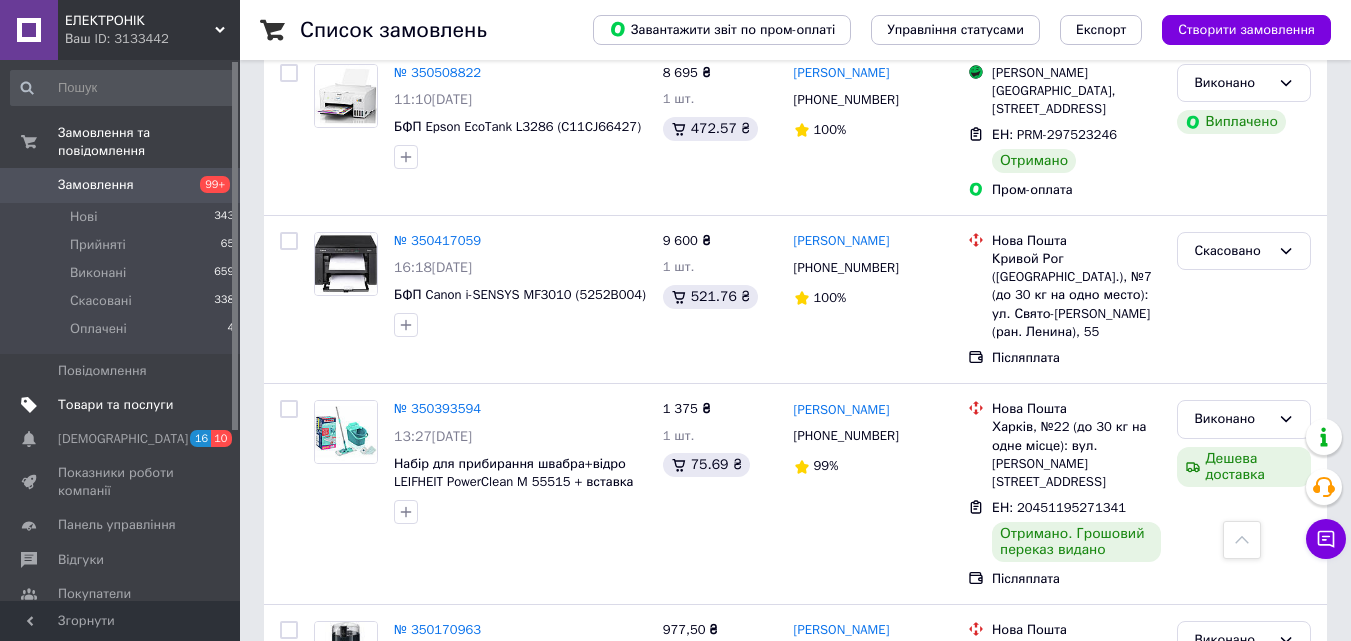 click on "Товари та послуги" at bounding box center (115, 405) 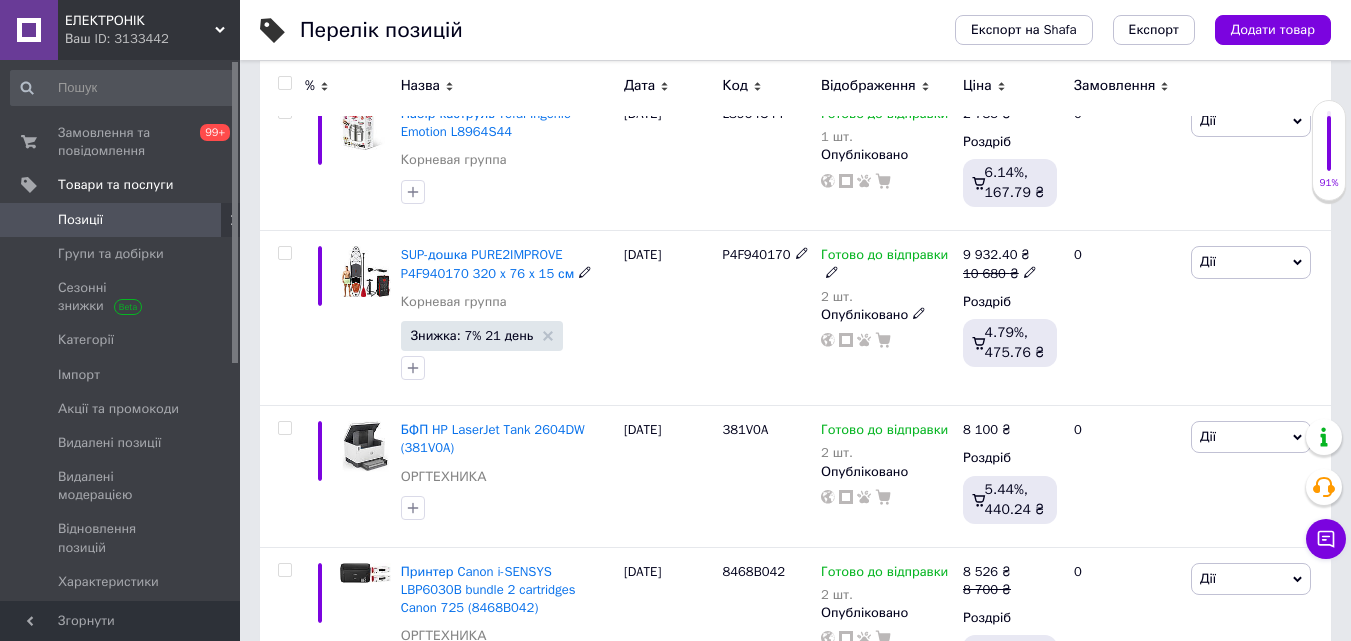 scroll, scrollTop: 500, scrollLeft: 0, axis: vertical 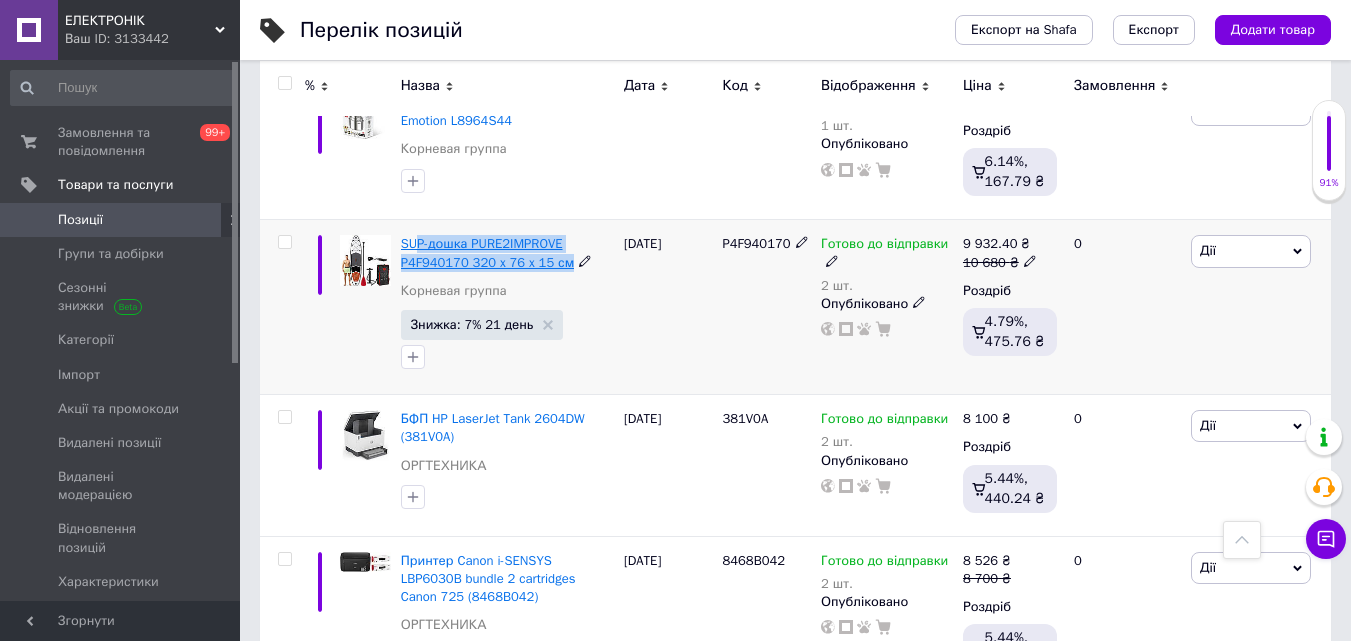 drag, startPoint x: 571, startPoint y: 244, endPoint x: 418, endPoint y: 226, distance: 154.05519 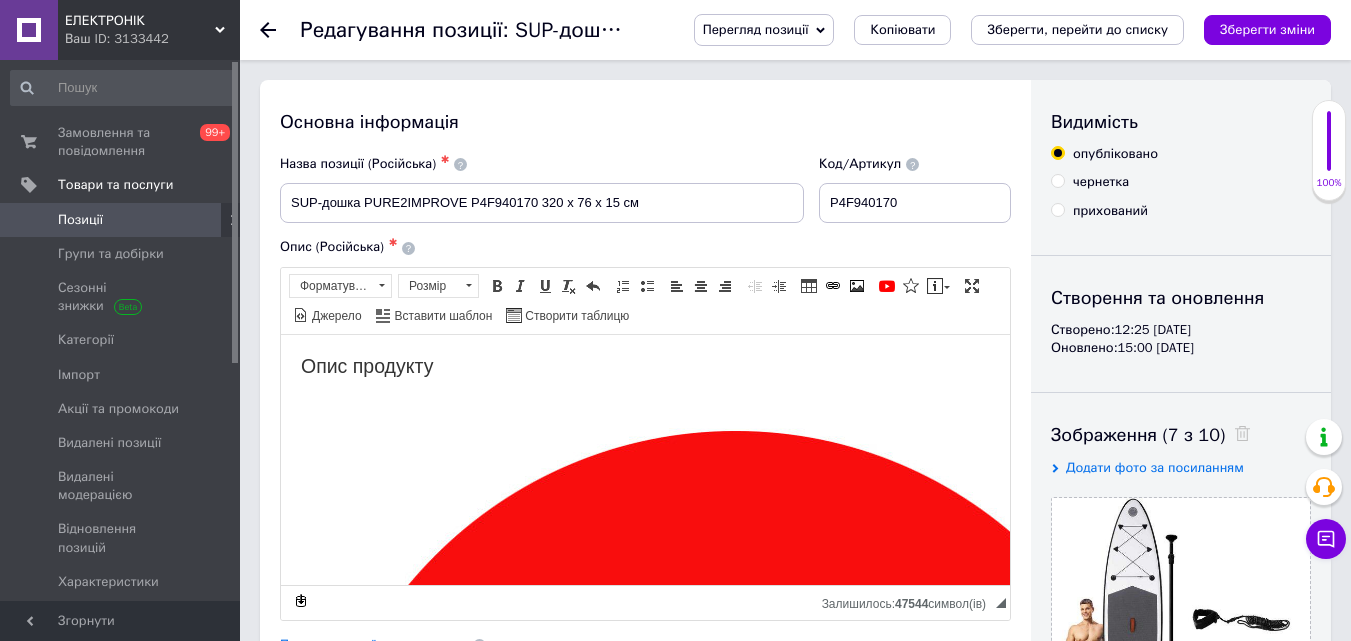 scroll, scrollTop: 0, scrollLeft: 0, axis: both 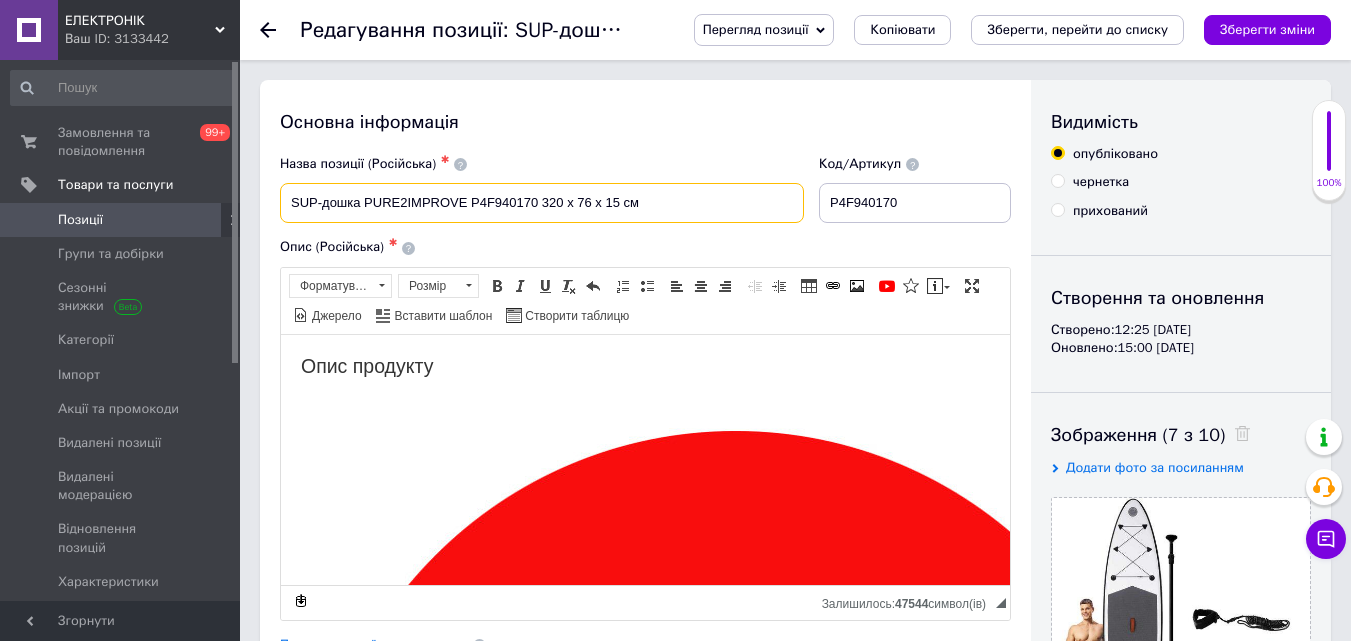 drag, startPoint x: 289, startPoint y: 201, endPoint x: 605, endPoint y: 204, distance: 316.01425 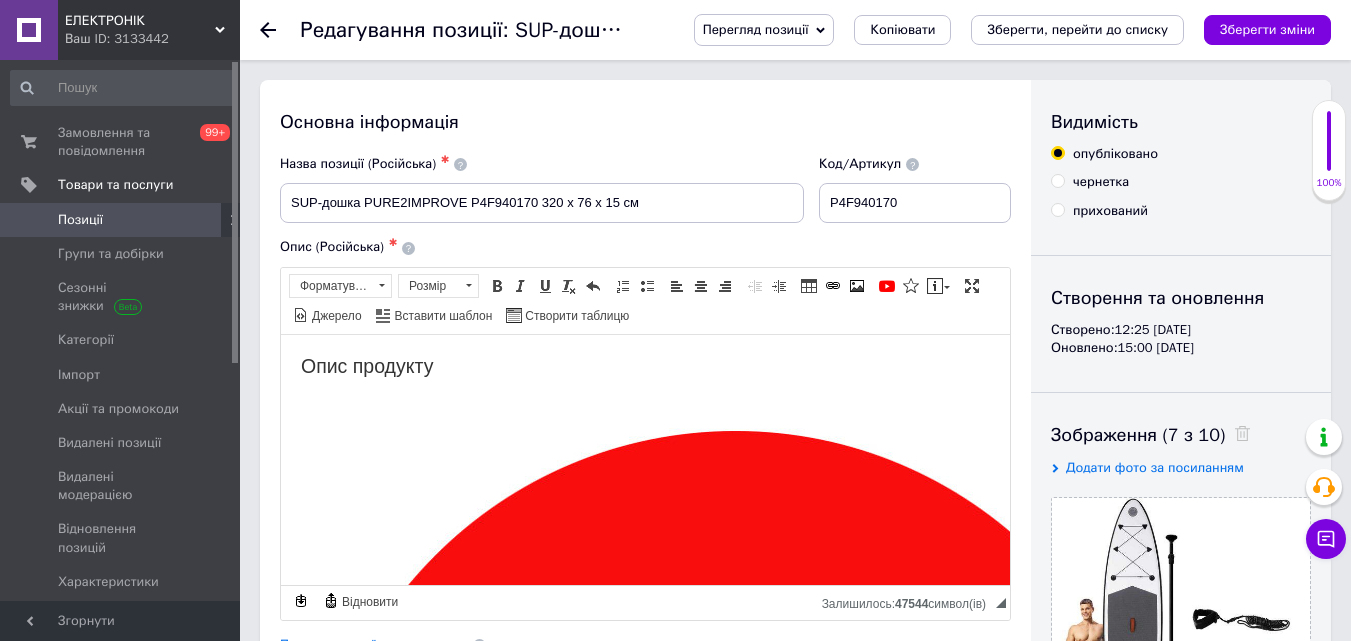 click on "Позиції" at bounding box center [121, 220] 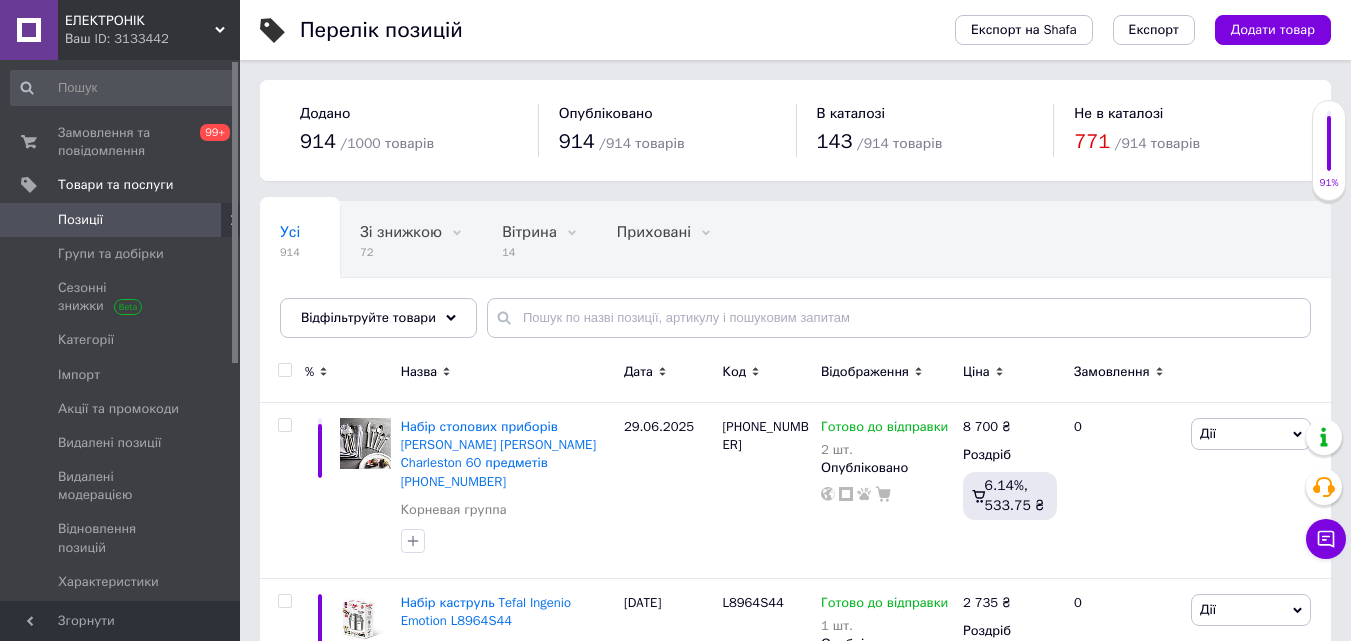 click at bounding box center (123, 88) 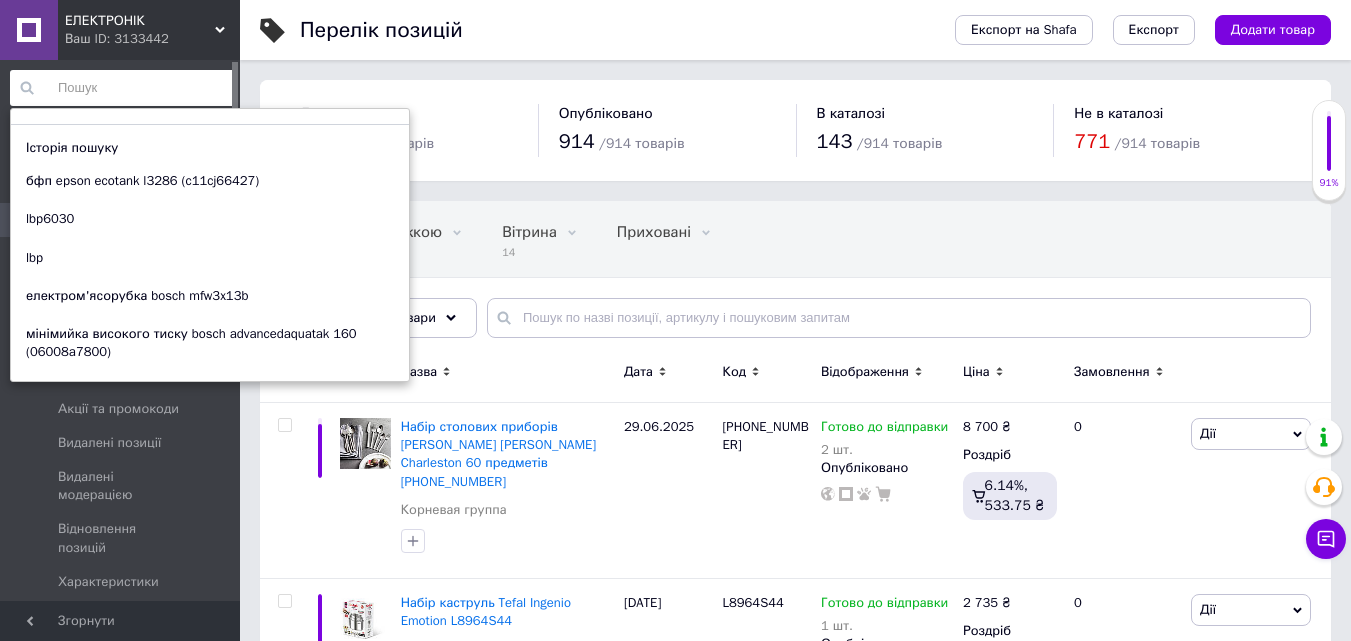 paste on "qoltec 150ah" 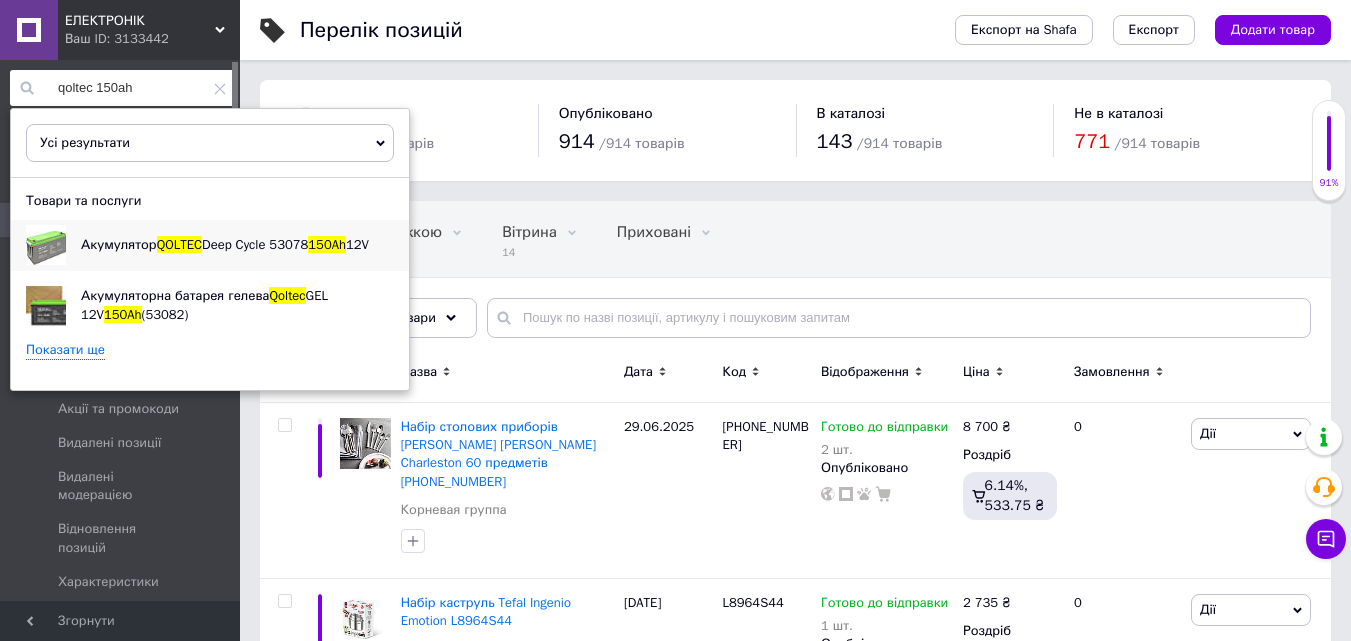 type on "qoltec 150ah" 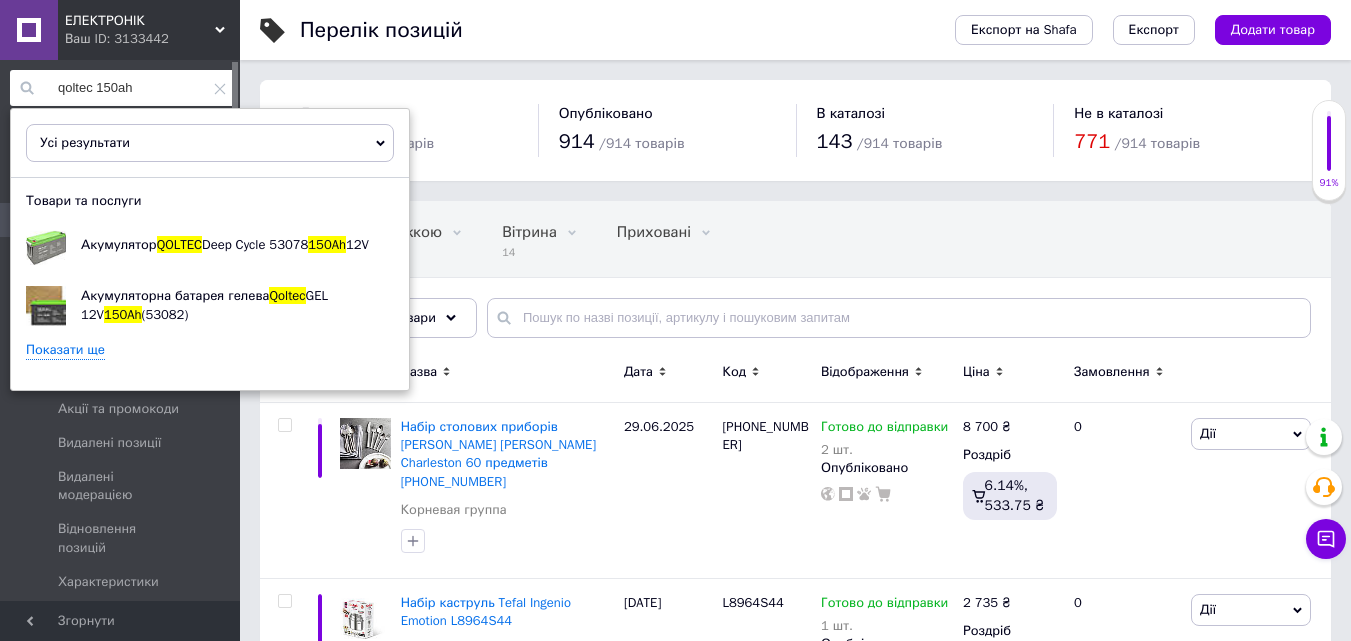 click 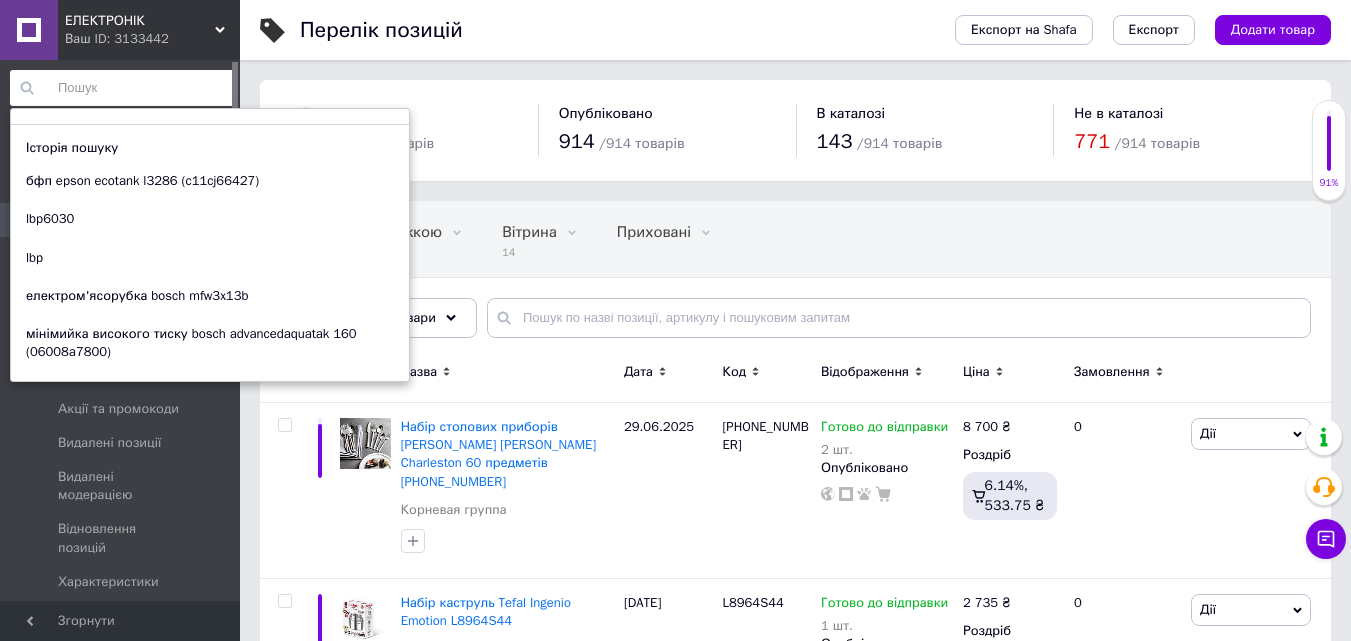 click on "Перелік позицій" at bounding box center [607, 30] 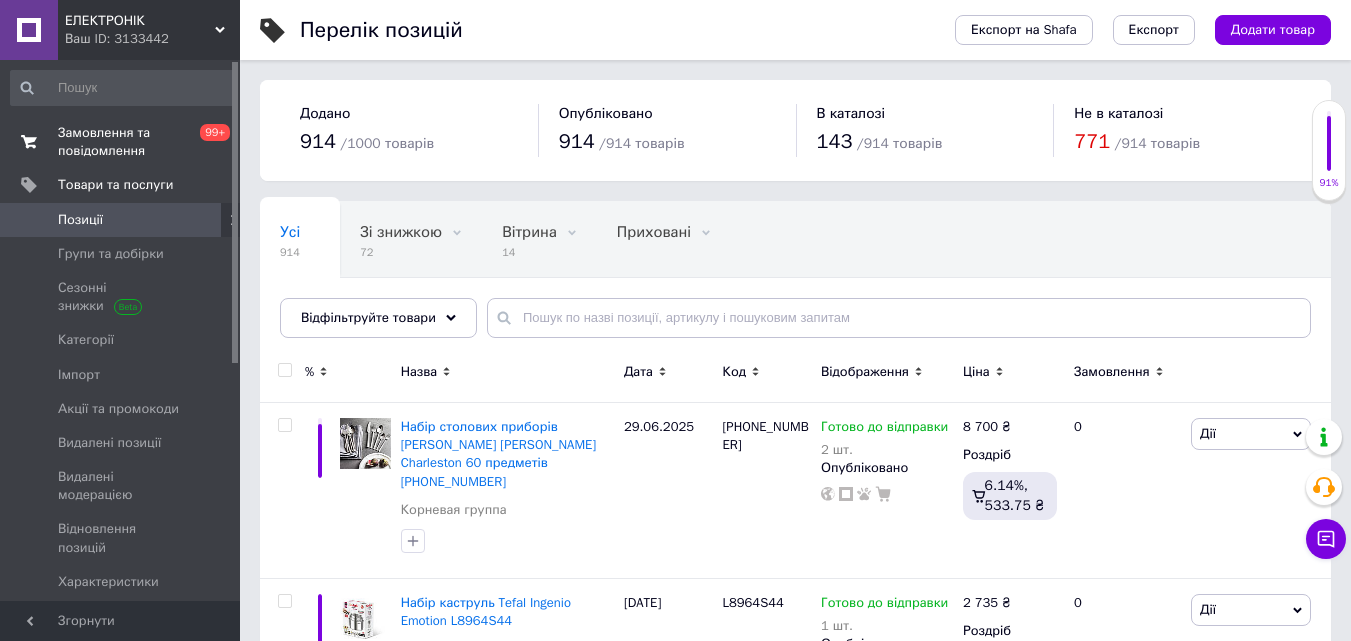 click on "Замовлення та повідомлення" at bounding box center (121, 142) 